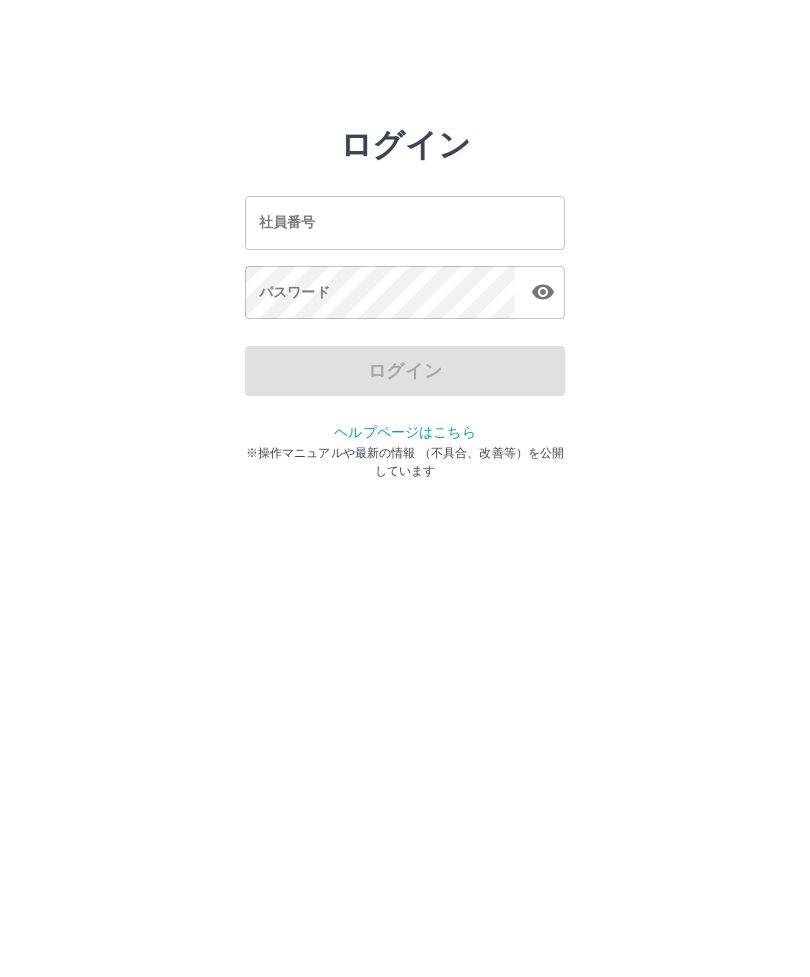 scroll, scrollTop: 0, scrollLeft: 0, axis: both 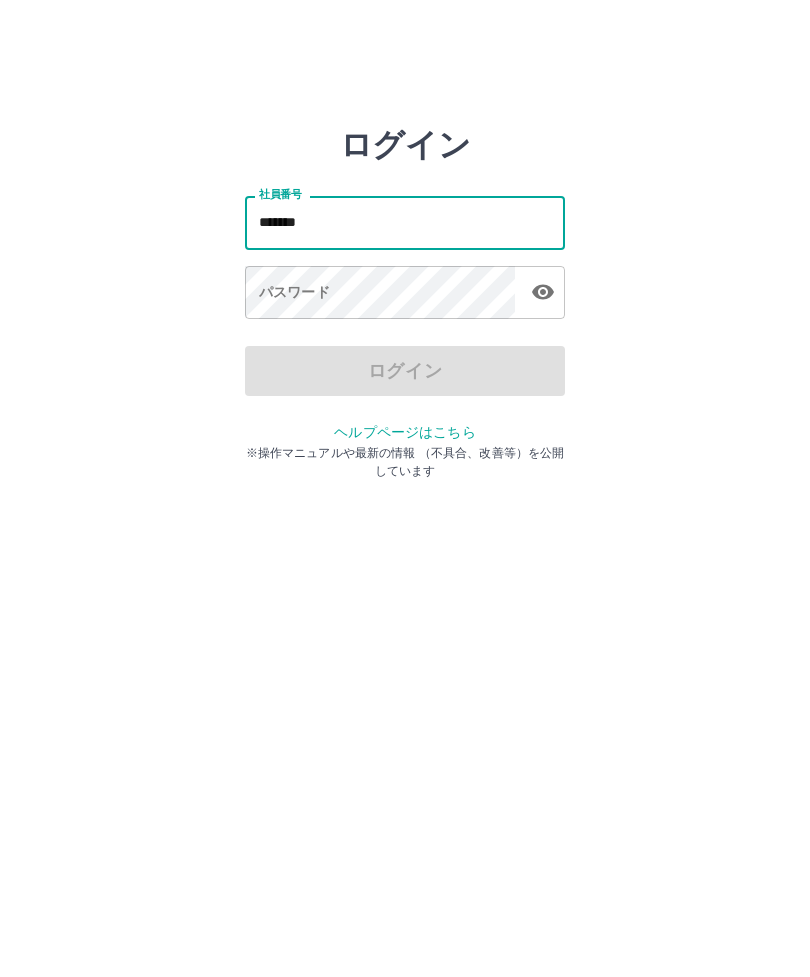 type on "*******" 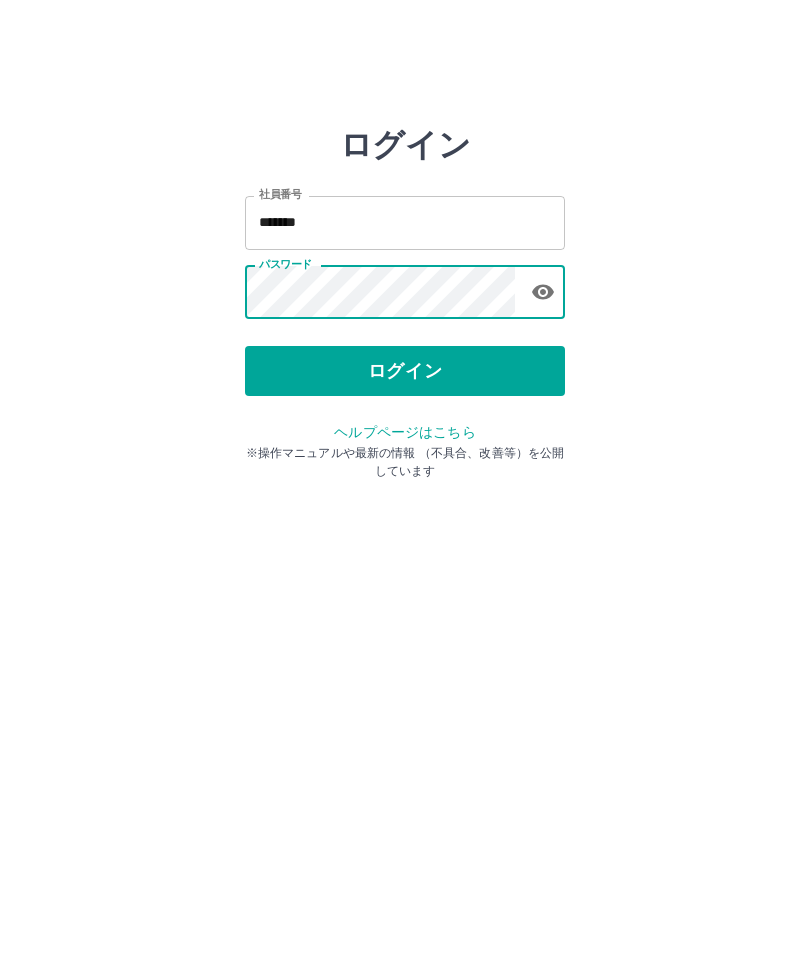 click on "ログイン" at bounding box center [405, 371] 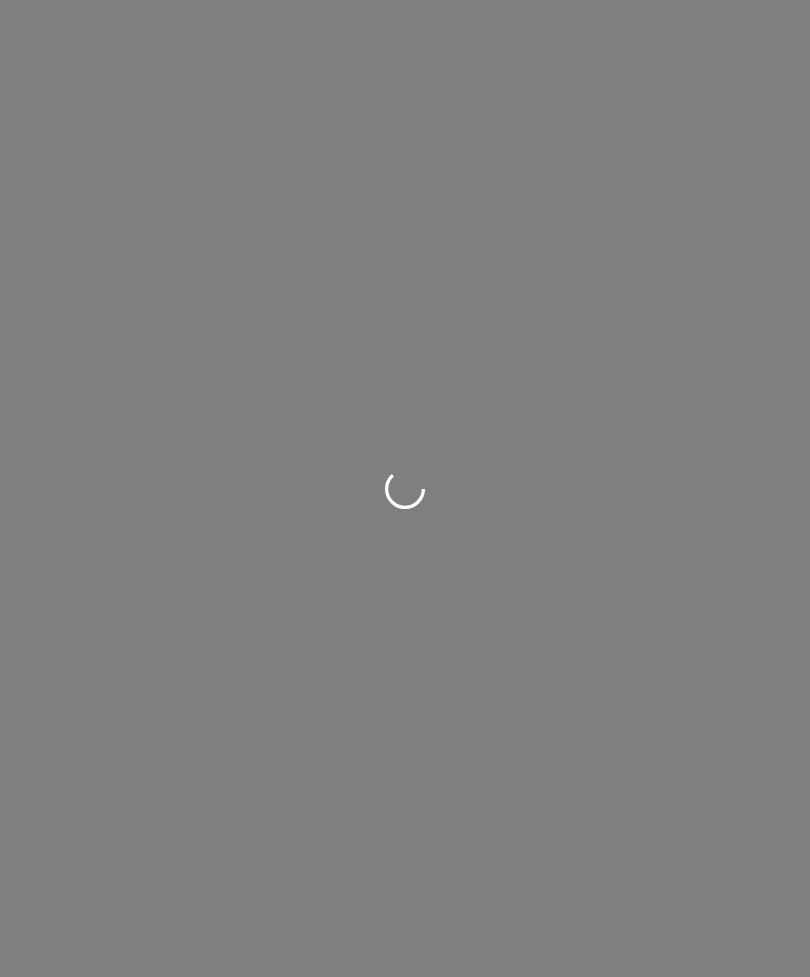 scroll, scrollTop: 0, scrollLeft: 0, axis: both 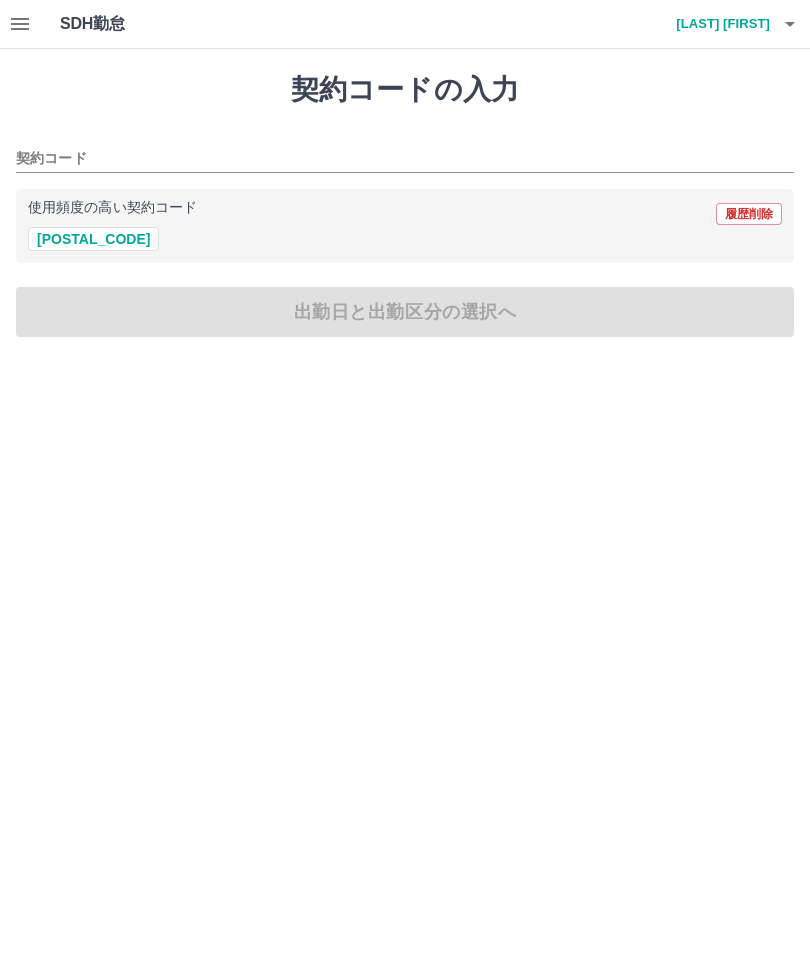 click on "42182006" at bounding box center (93, 239) 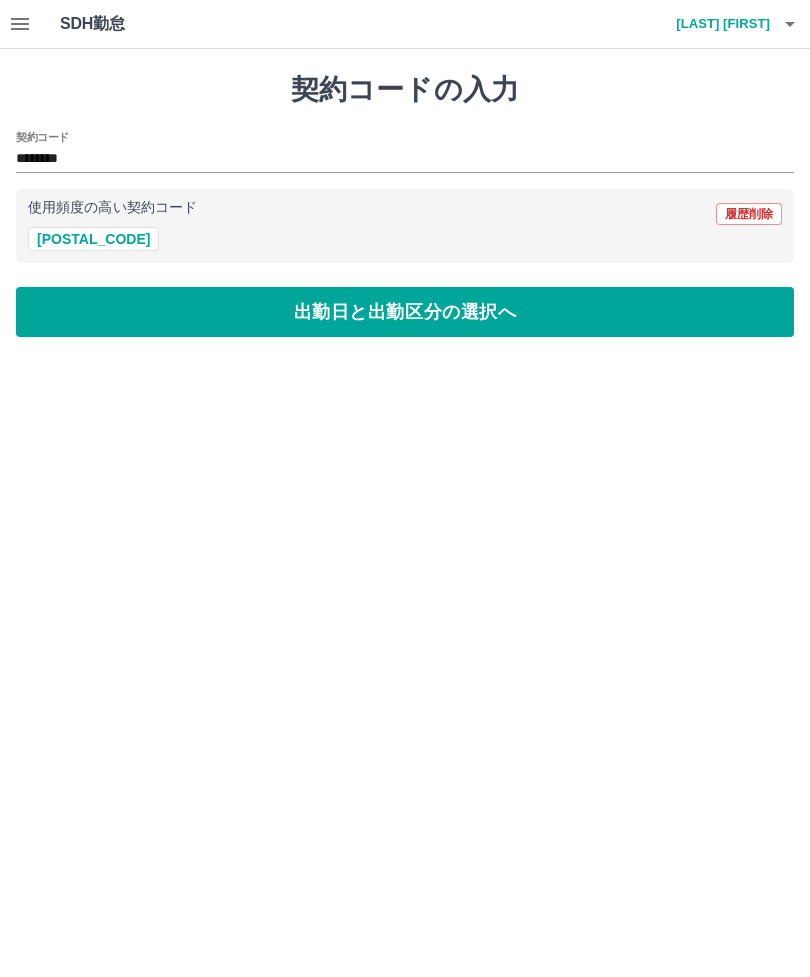 click on "出勤日と出勤区分の選択へ" at bounding box center (405, 312) 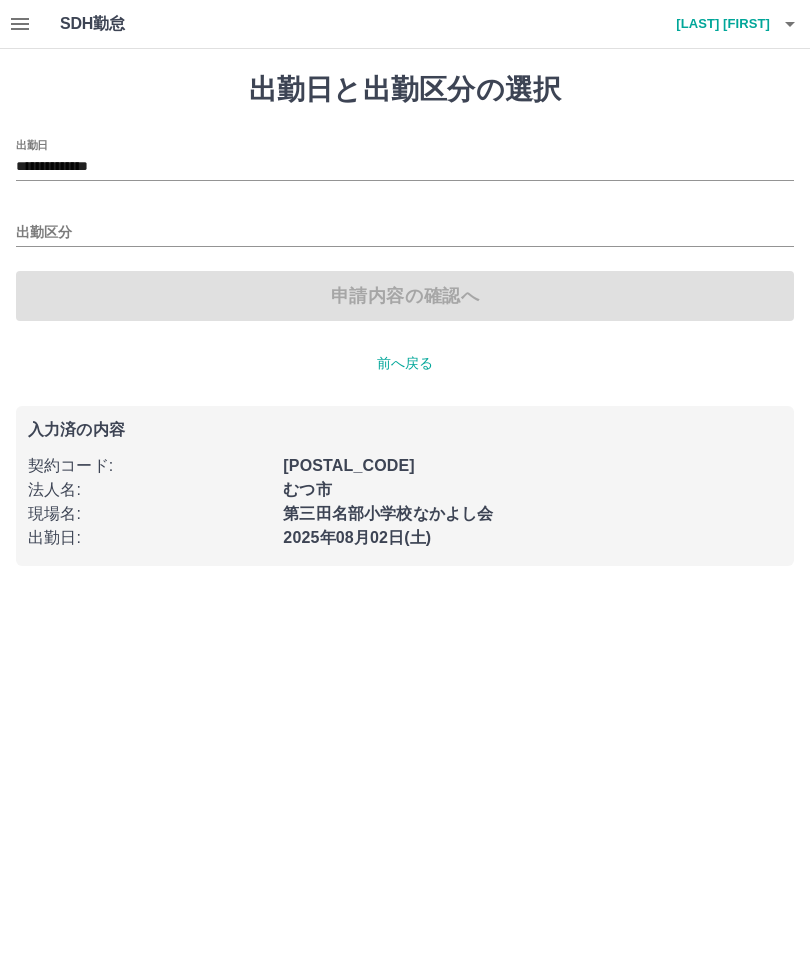 click on "出勤区分" at bounding box center [405, 233] 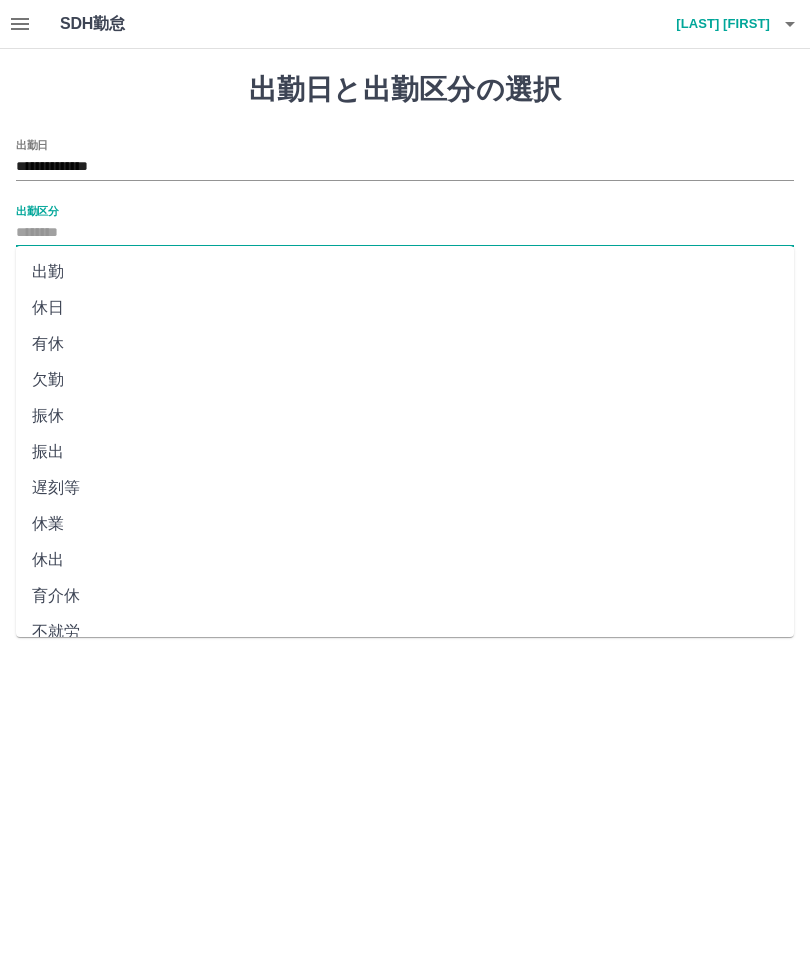 click on "出勤" at bounding box center [405, 272] 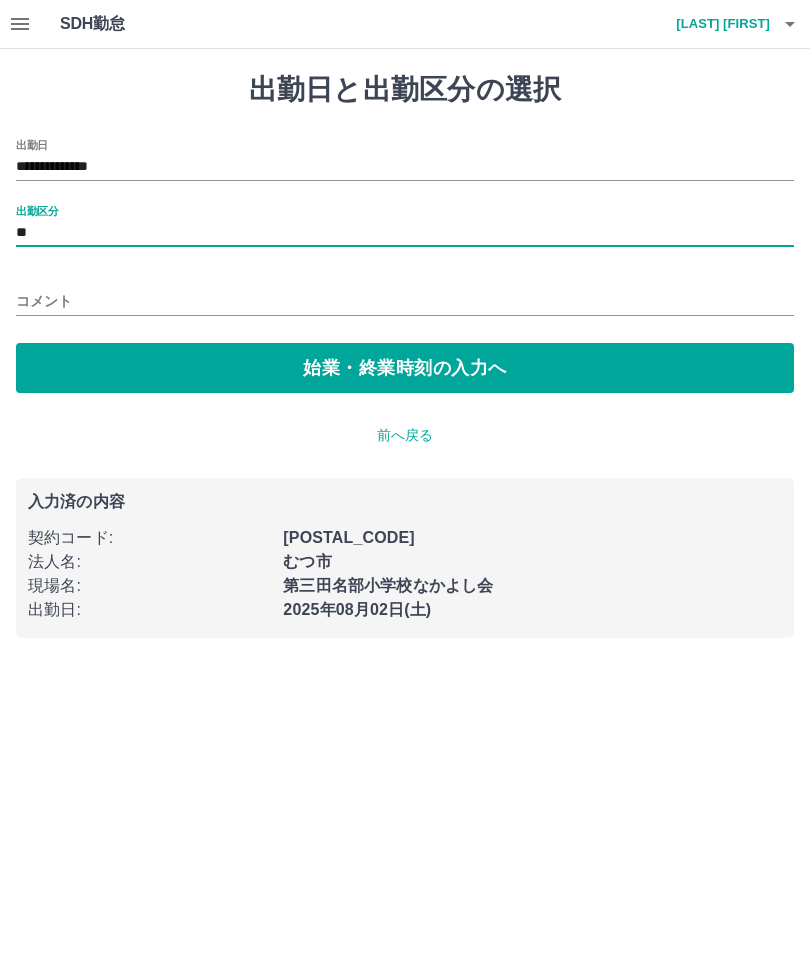 click on "始業・終業時刻の入力へ" at bounding box center [405, 368] 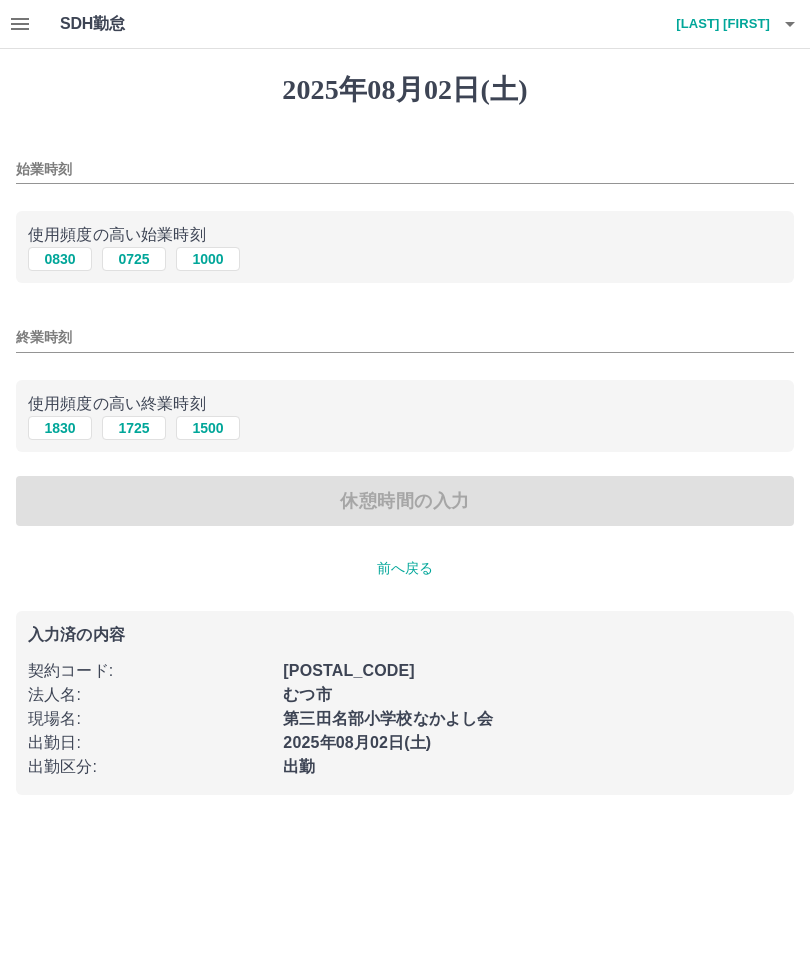 click on "0725" at bounding box center [134, 259] 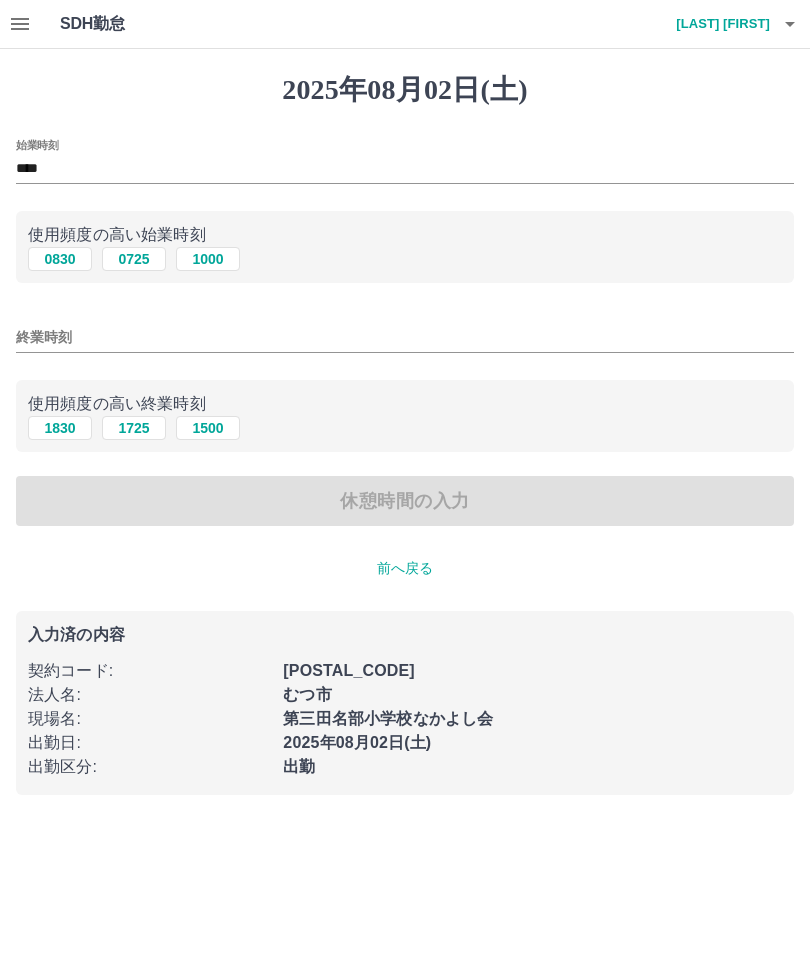 click on "終業時刻" at bounding box center [405, 337] 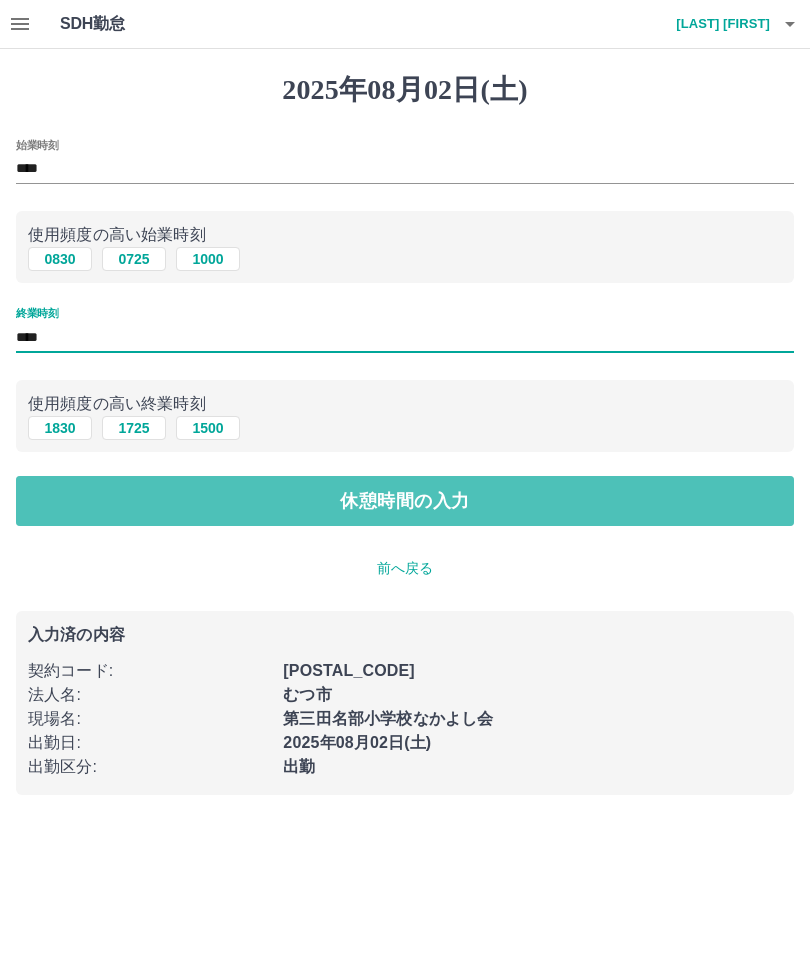type on "****" 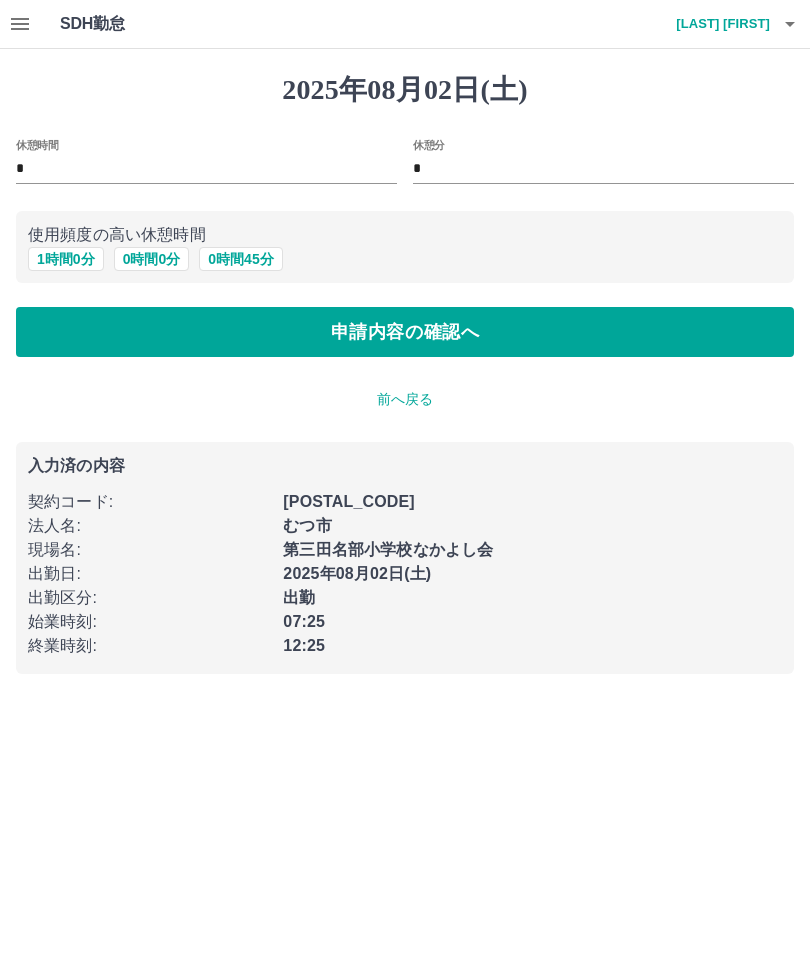 click on "0 時間 0 分" at bounding box center (152, 259) 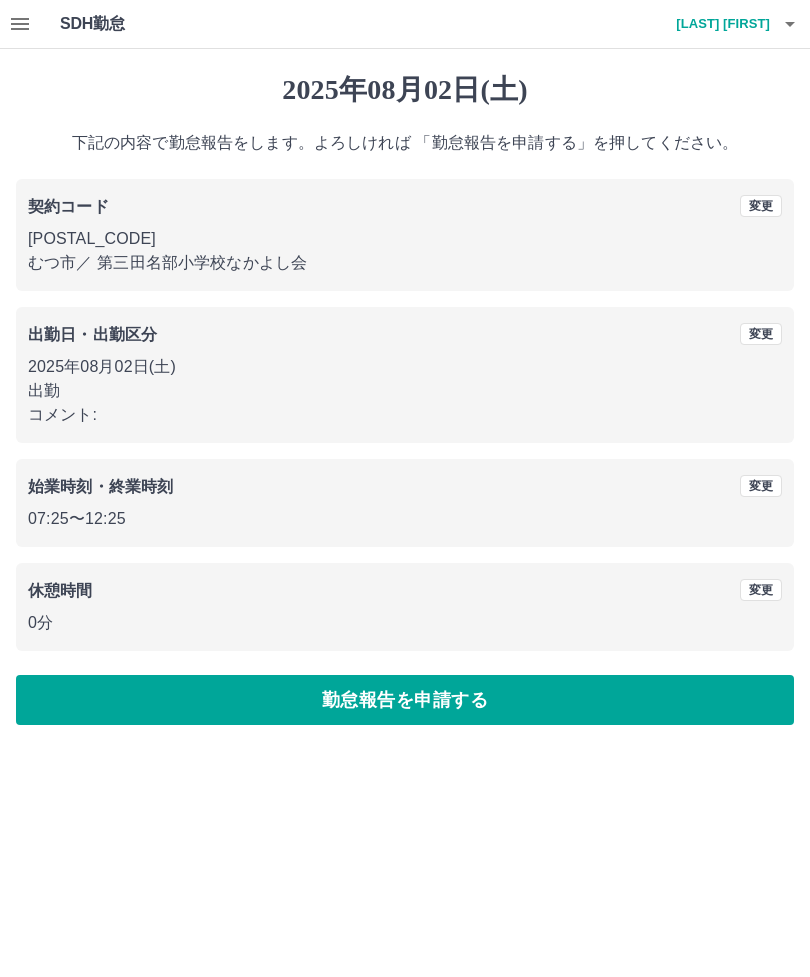 click on "勤怠報告を申請する" at bounding box center (405, 700) 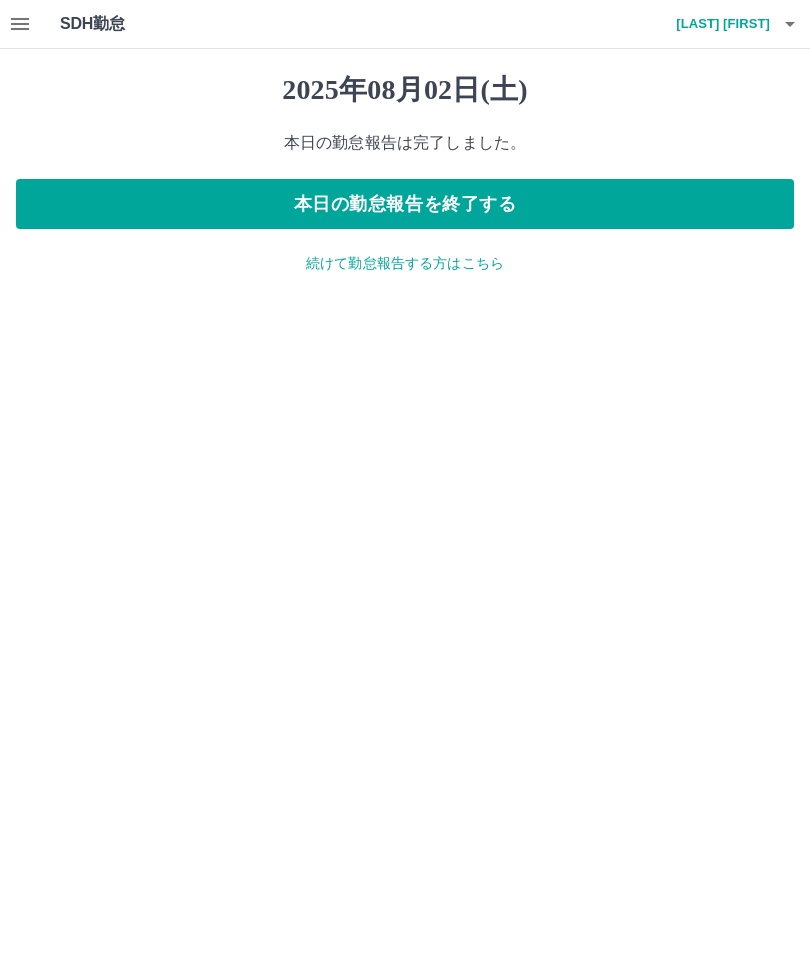 click on "野里　祥子" at bounding box center (710, 24) 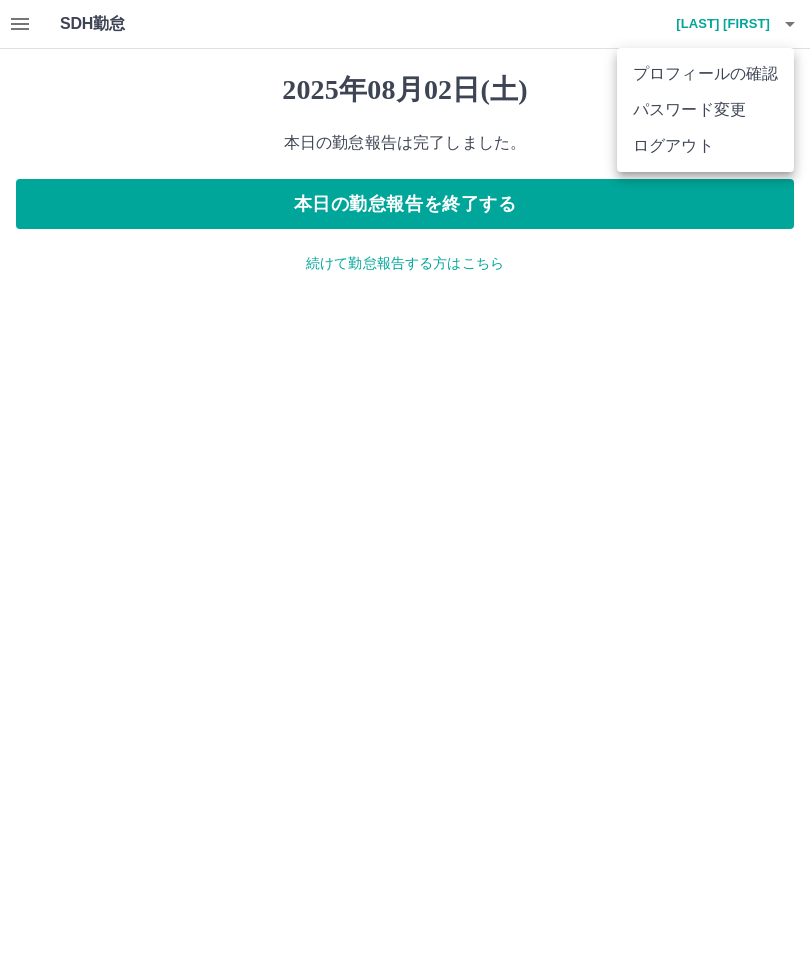 click on "ログアウト" at bounding box center (705, 146) 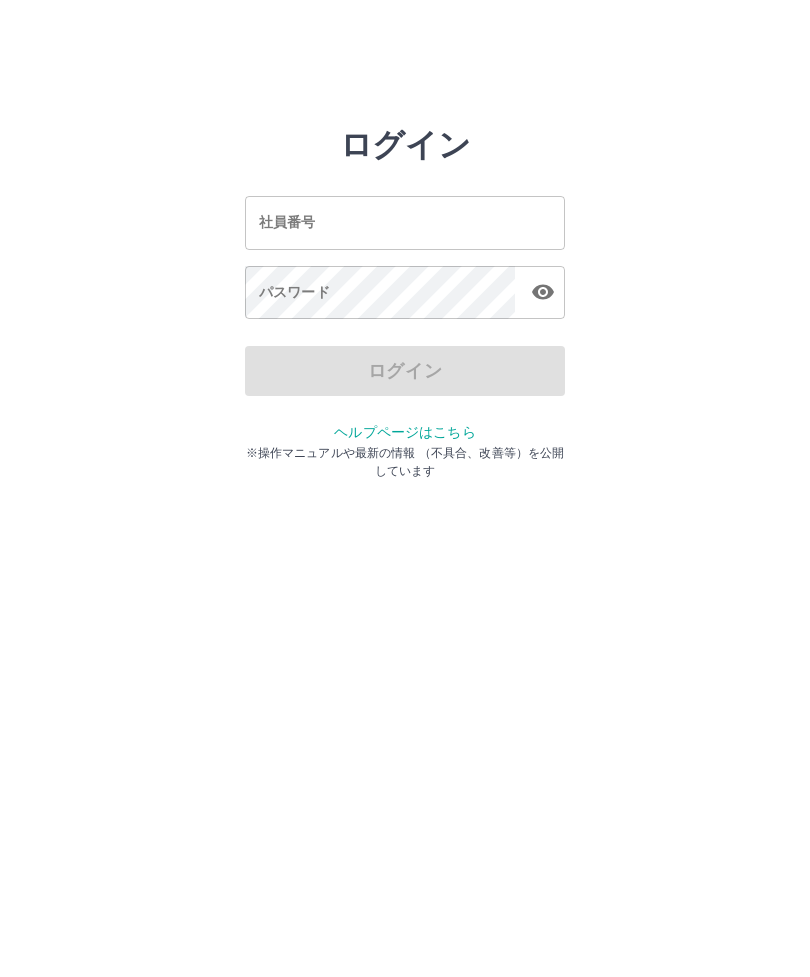 scroll, scrollTop: 0, scrollLeft: 0, axis: both 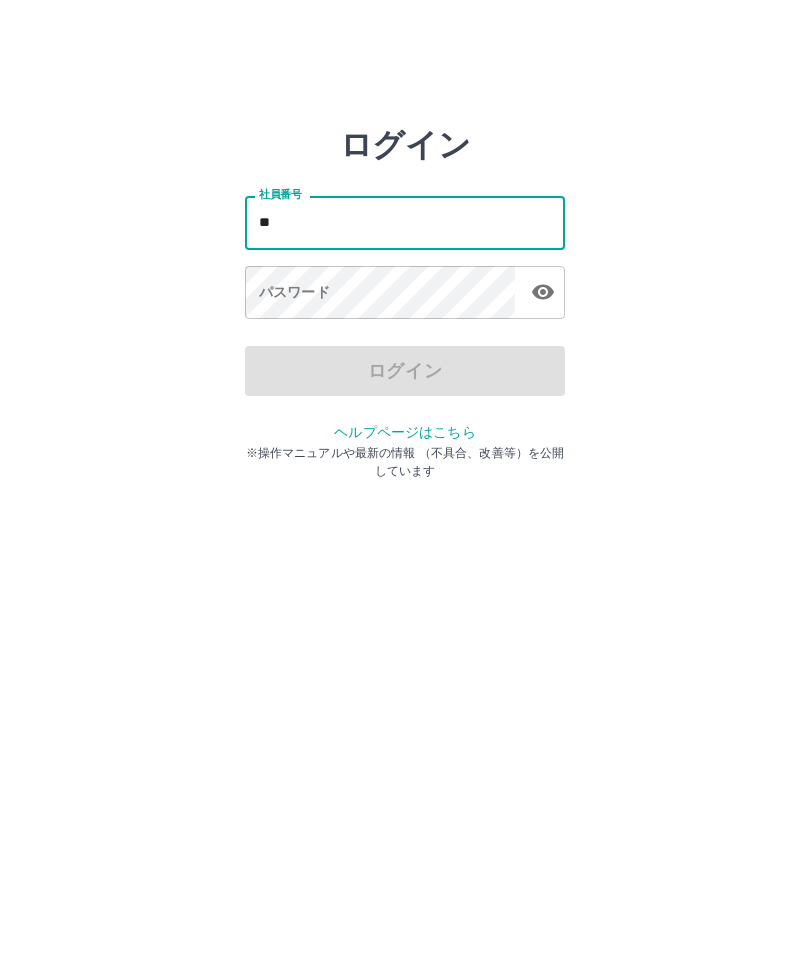 type on "*" 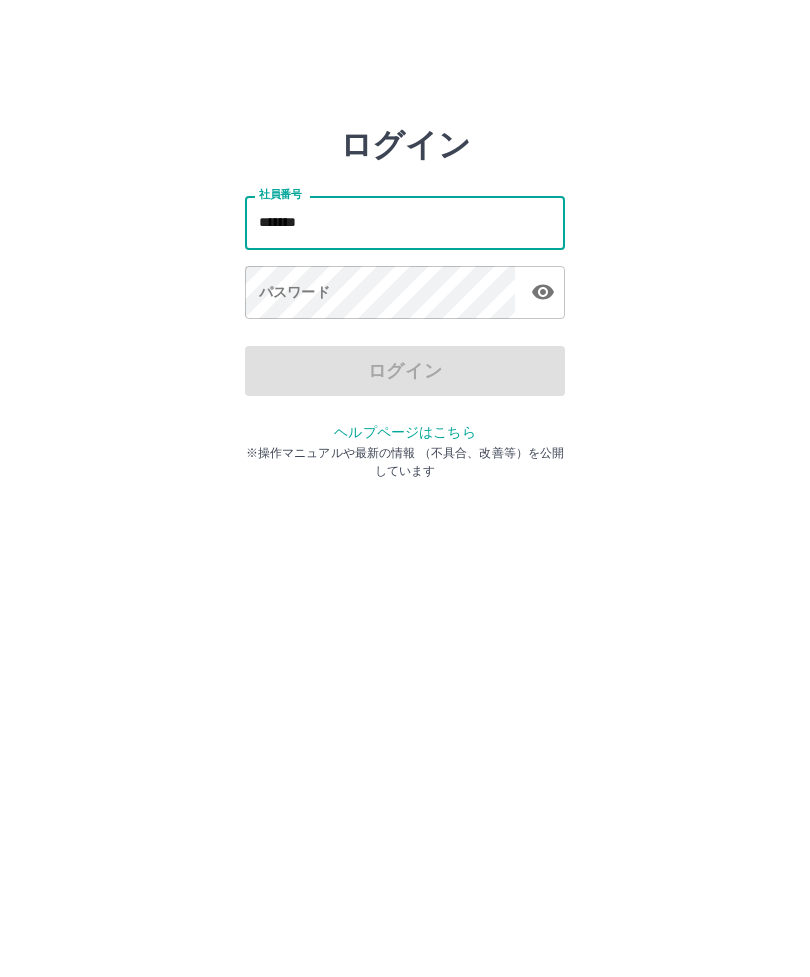 click on "パスワード パスワード" at bounding box center [405, 294] 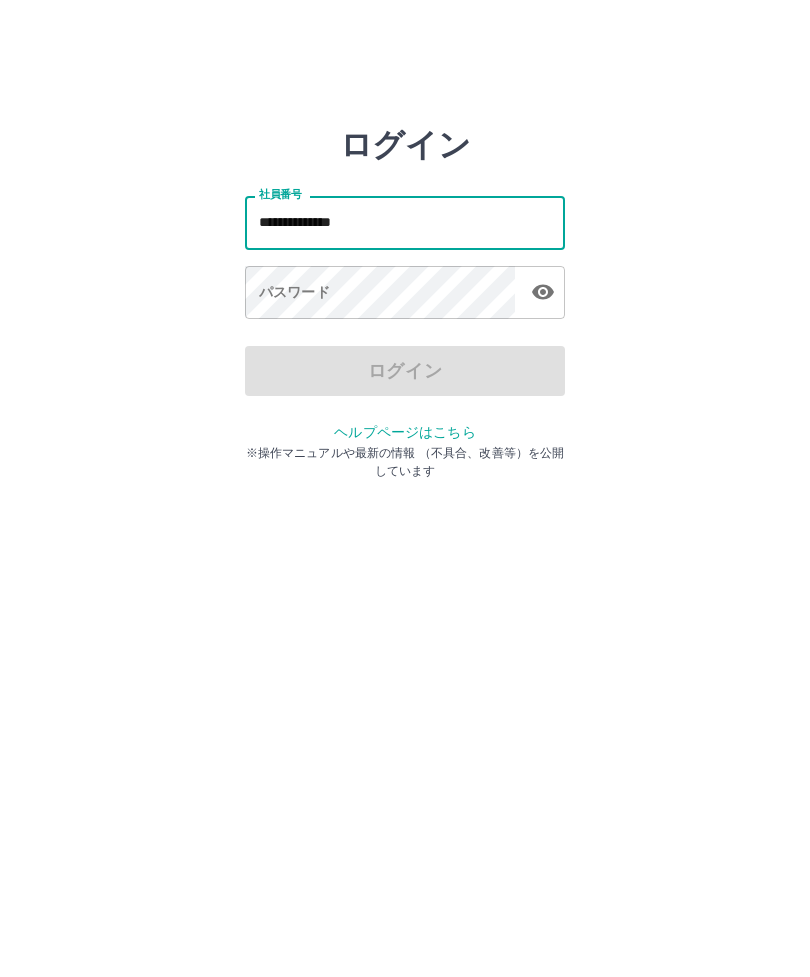 click on "ログイン" at bounding box center [405, 371] 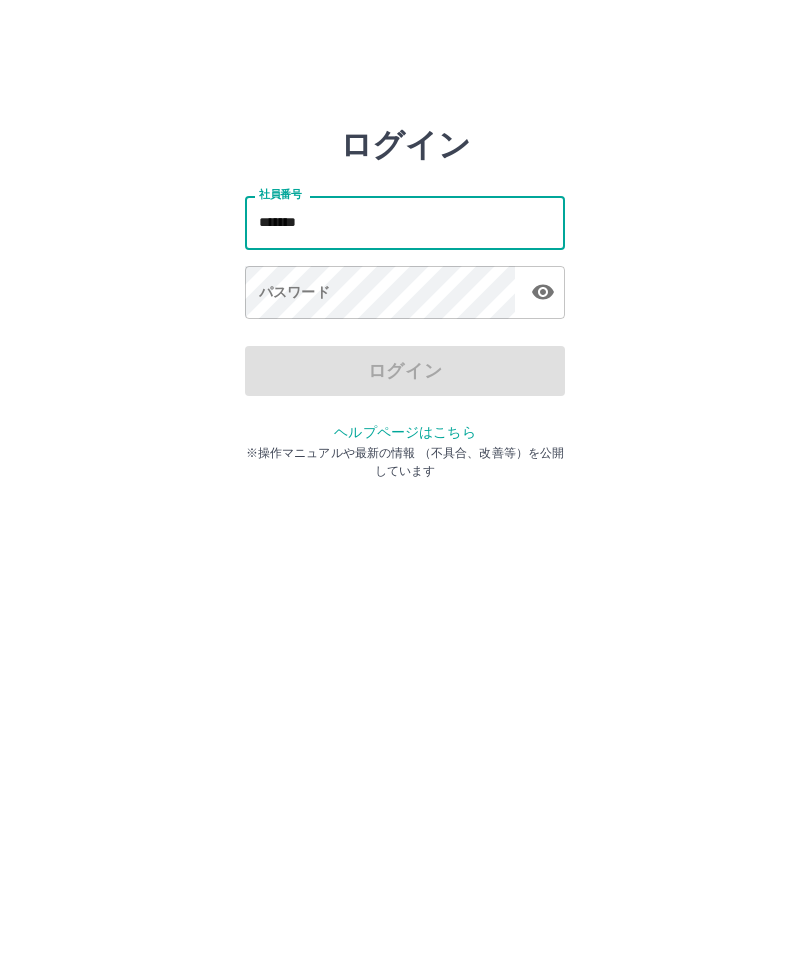 type on "*******" 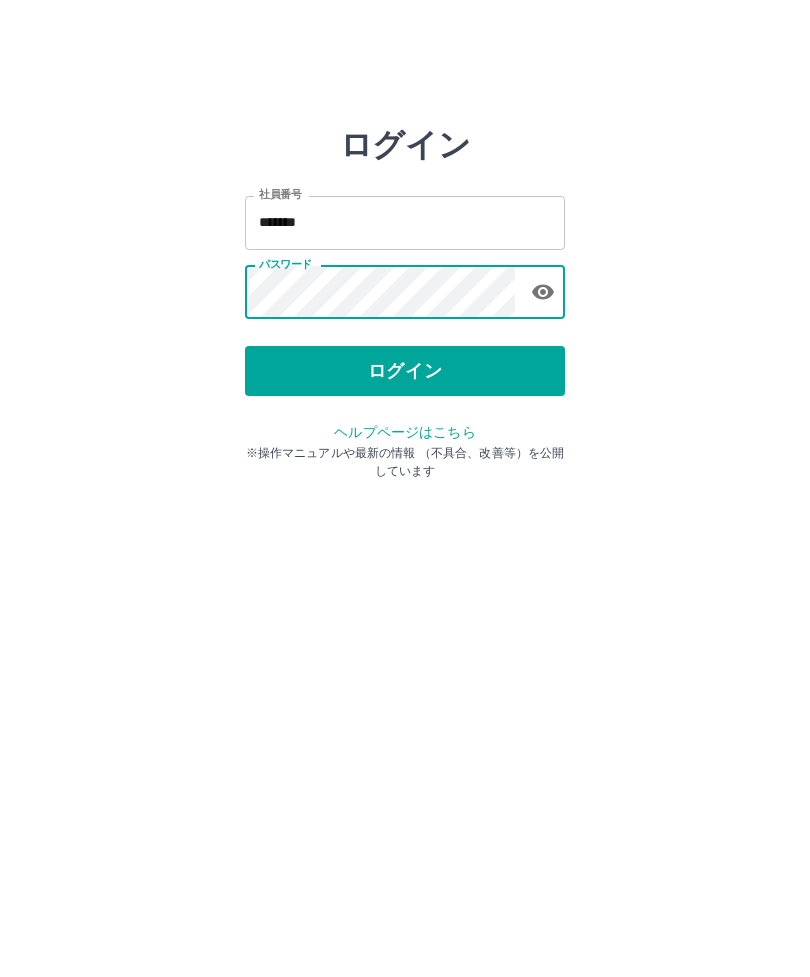 click on "ログイン" at bounding box center (405, 371) 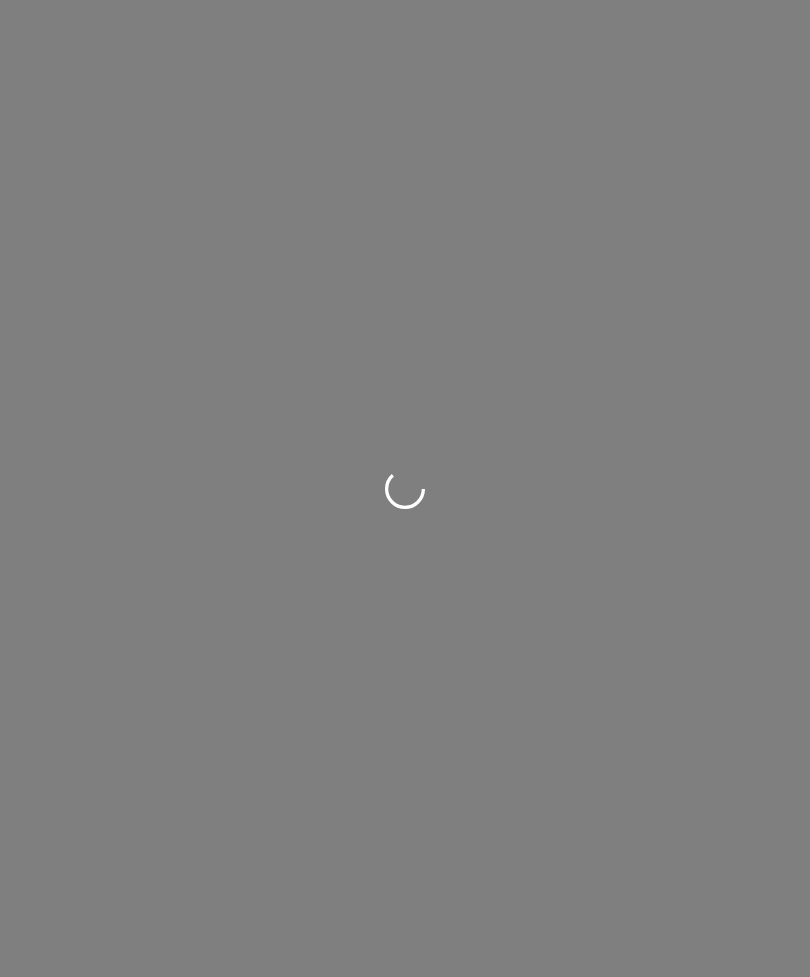 scroll, scrollTop: 0, scrollLeft: 0, axis: both 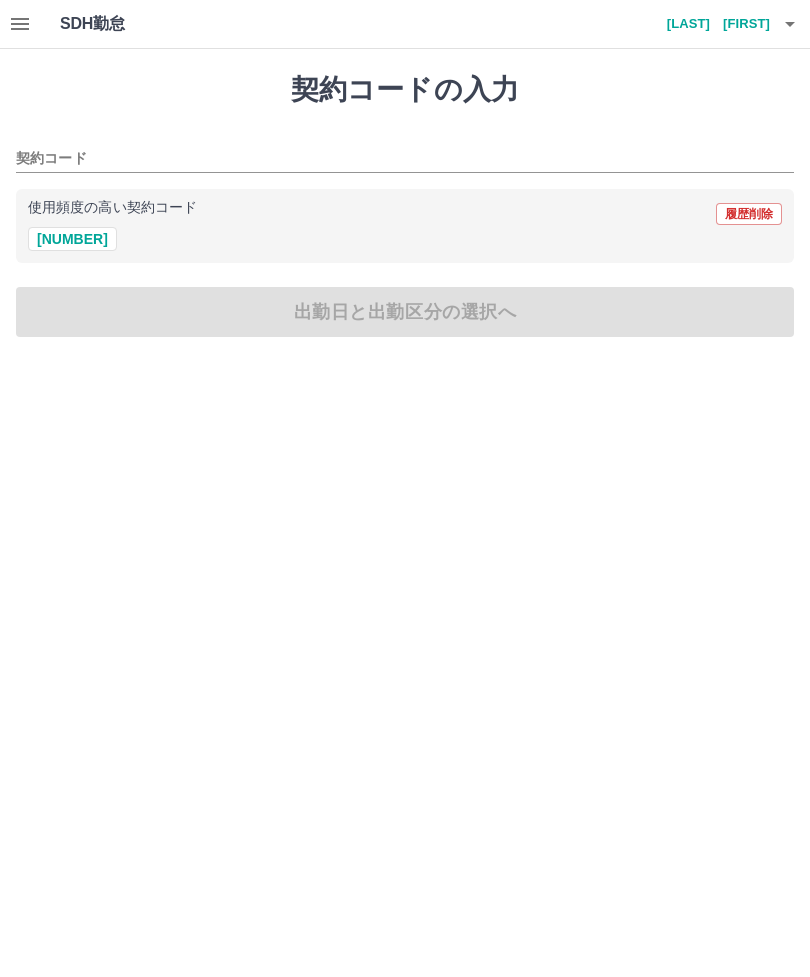 click on "42182006" at bounding box center [72, 239] 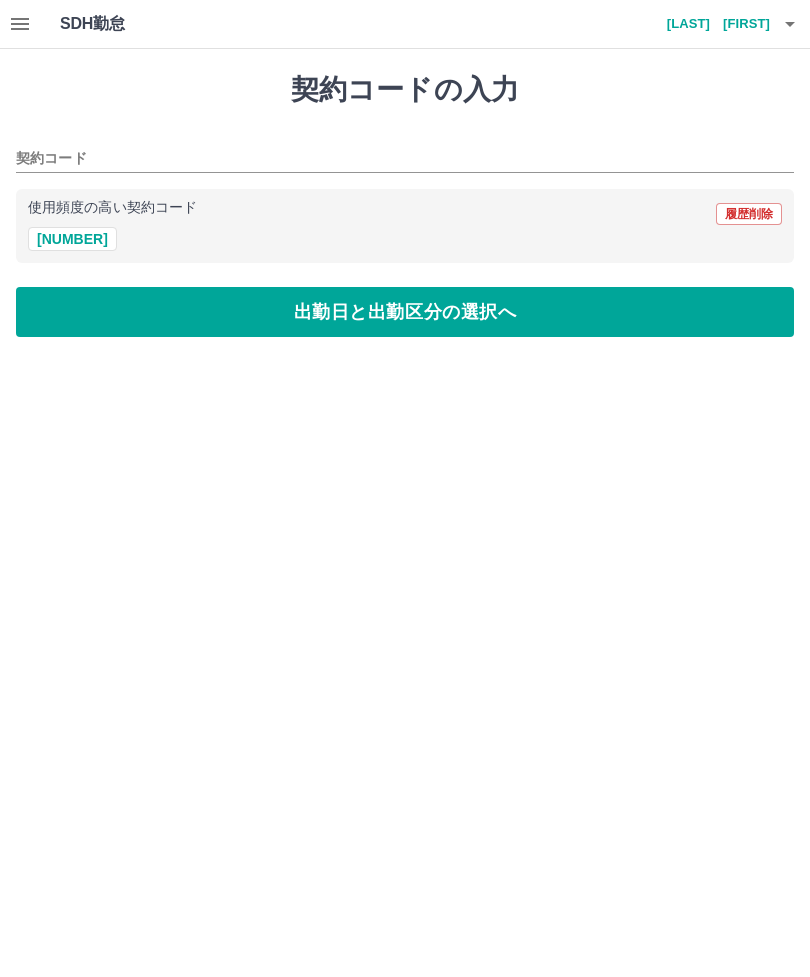 type on "********" 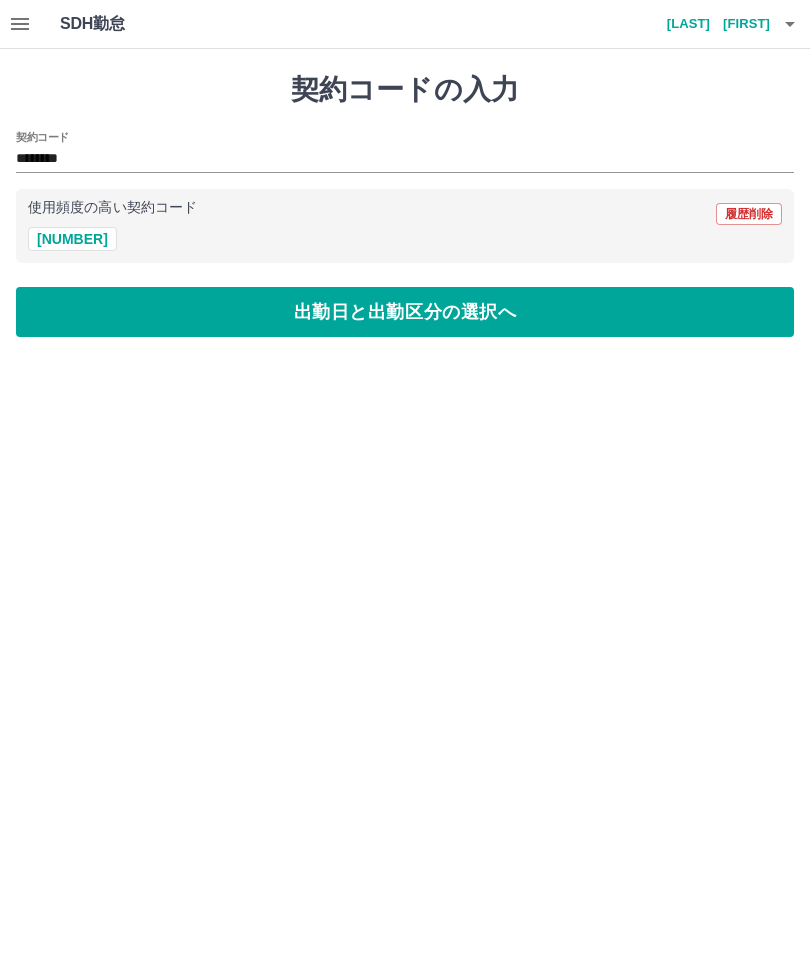 click on "出勤日と出勤区分の選択へ" at bounding box center (405, 312) 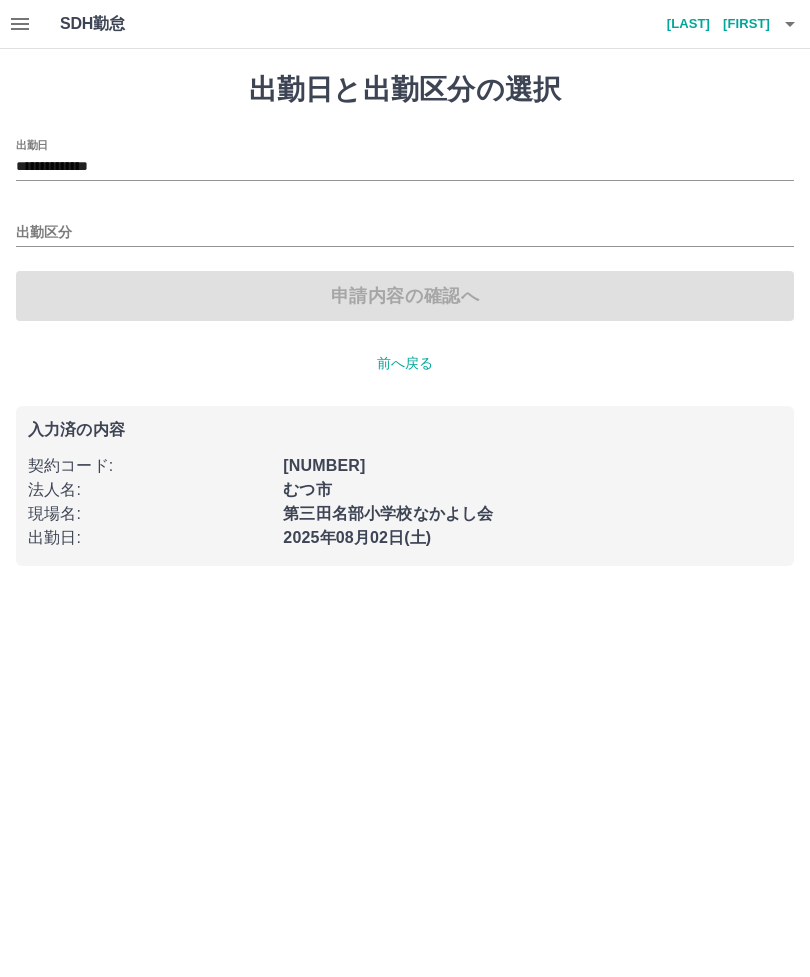 click on "**********" at bounding box center [405, 167] 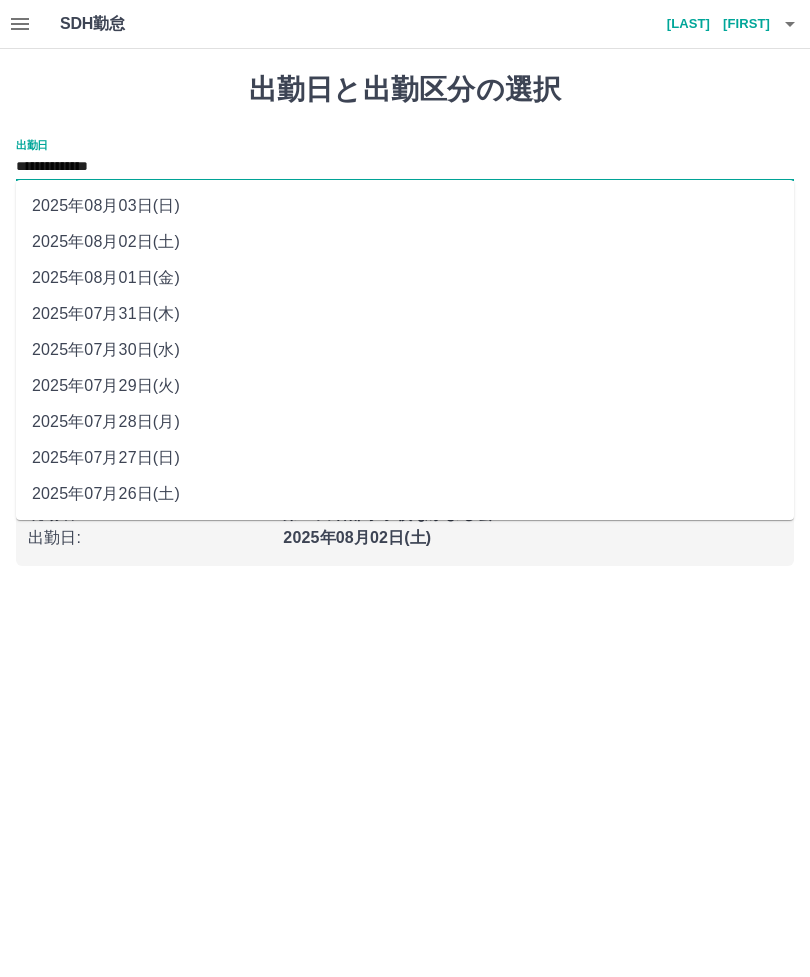 click at bounding box center (790, 24) 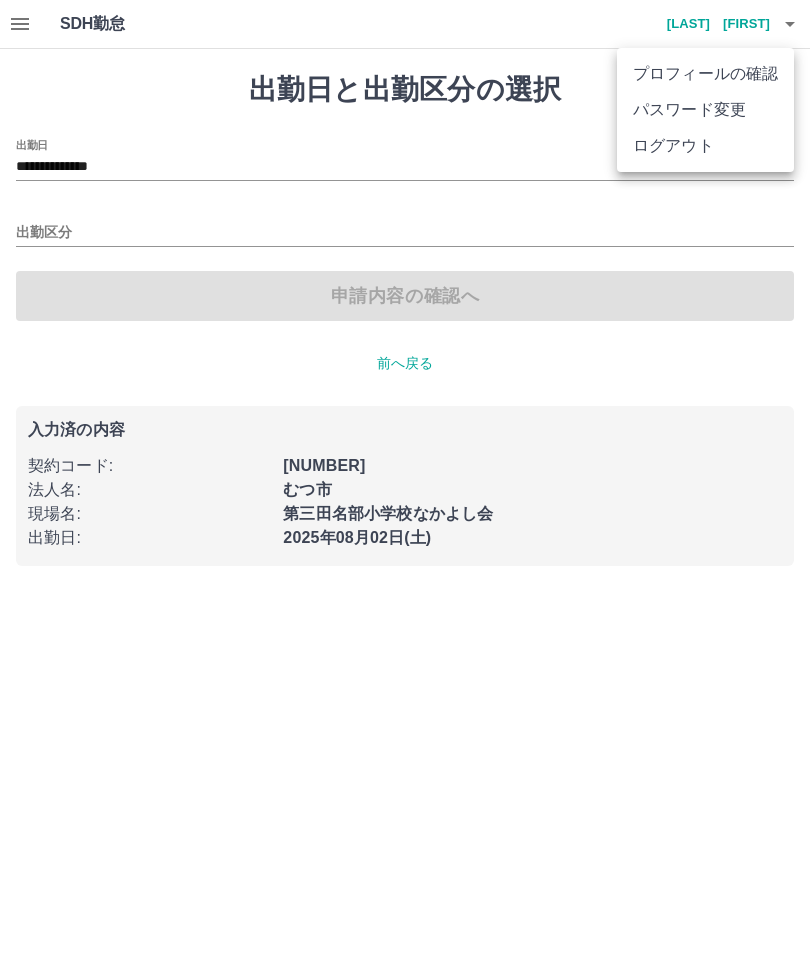 click on "ログアウト" at bounding box center (705, 146) 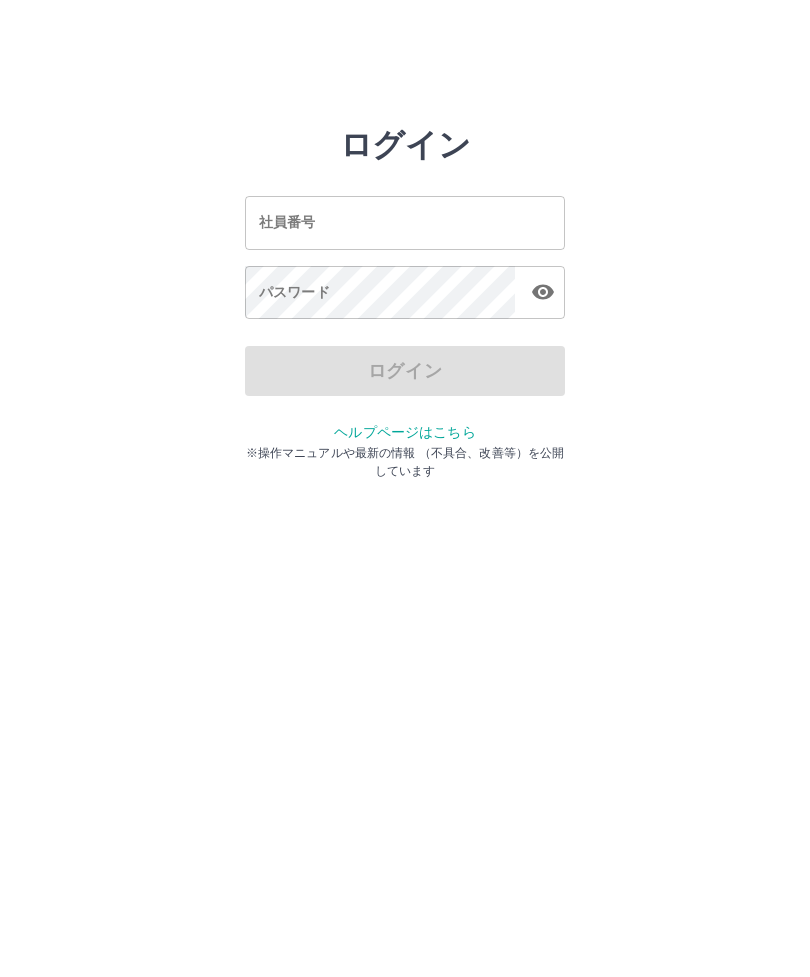 scroll, scrollTop: 0, scrollLeft: 0, axis: both 